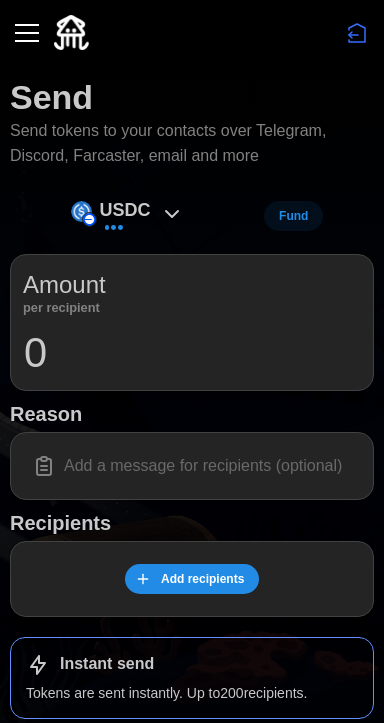 scroll, scrollTop: 0, scrollLeft: 0, axis: both 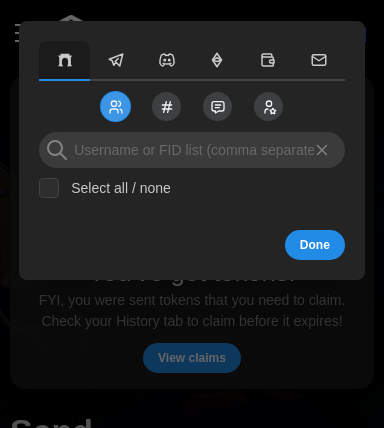 click at bounding box center (192, 150) 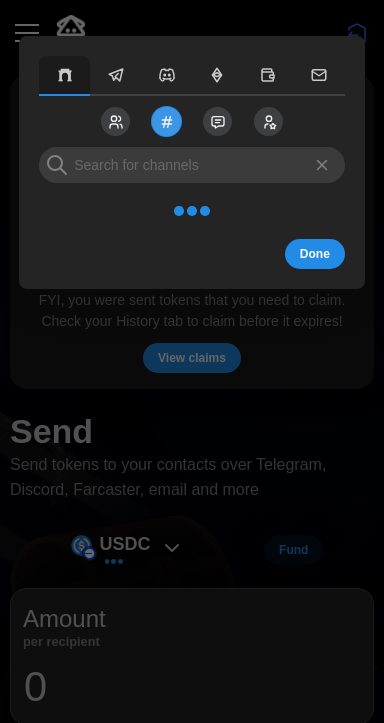 click 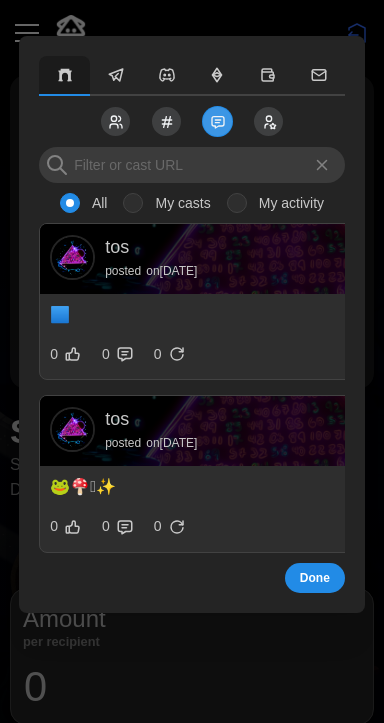 click on "My casts" at bounding box center [133, 203] 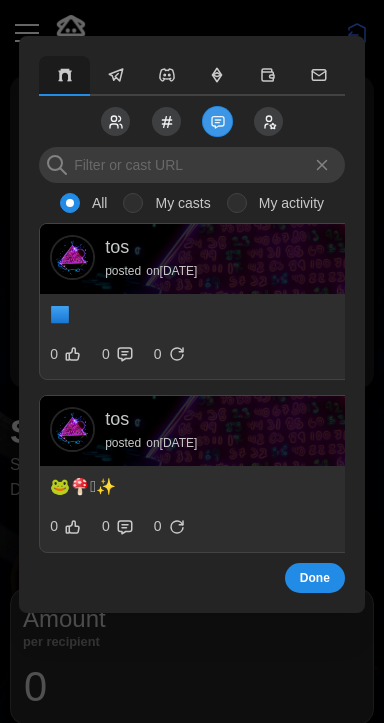 radio on "true" 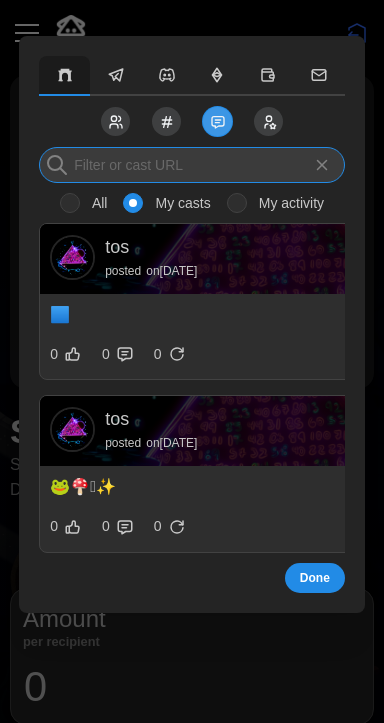 paste on "https://farcaster.xyz/tos/0x2080d30c" 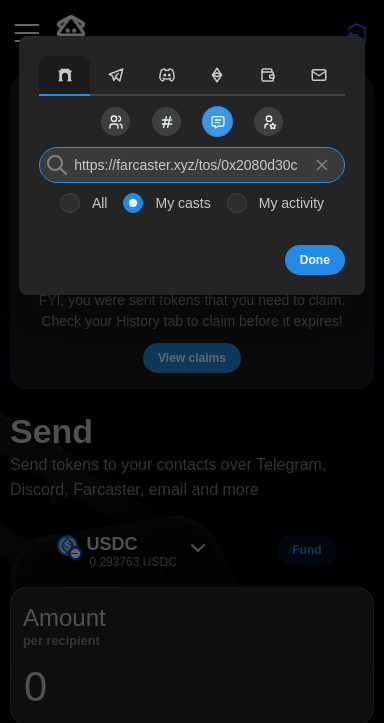type on "https://farcaster.xyz/tos/0x2080d30c" 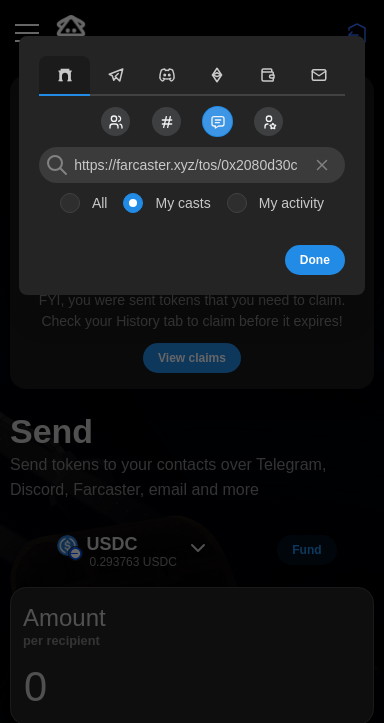 click 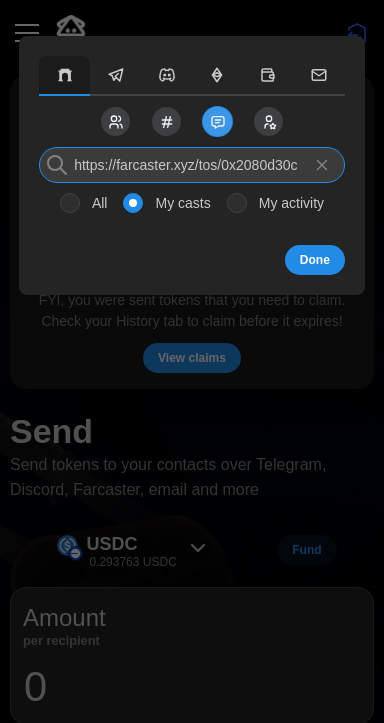 click on "https://farcaster.xyz/tos/0x2080d30c" at bounding box center [192, 165] 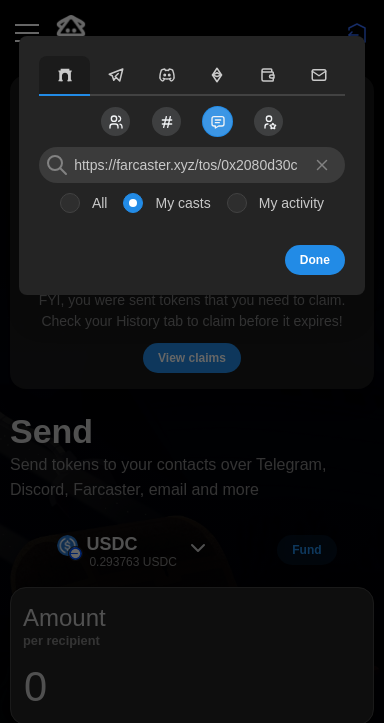 click 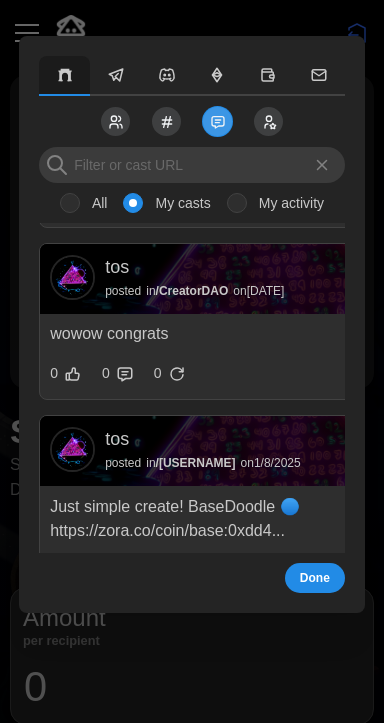 scroll, scrollTop: 5188, scrollLeft: 0, axis: vertical 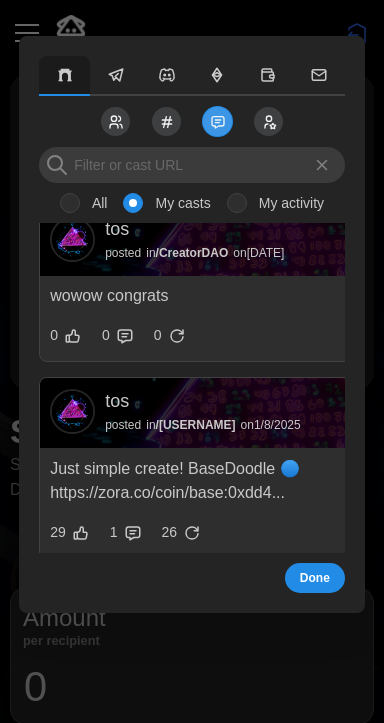 click on "Just simple create!
BaseDoodle 🔵
https://zora.co/coin/base:0xdd4..." at bounding box center [270, 482] 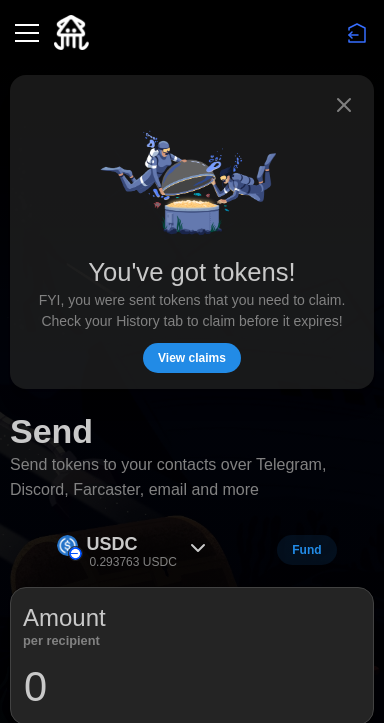 click on "View claims" at bounding box center [192, 358] 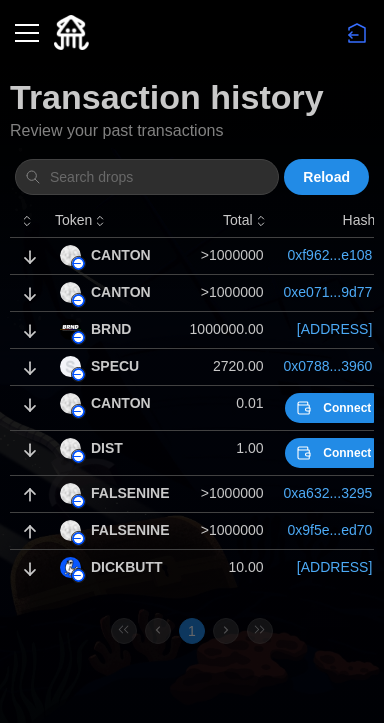 click at bounding box center [27, 33] 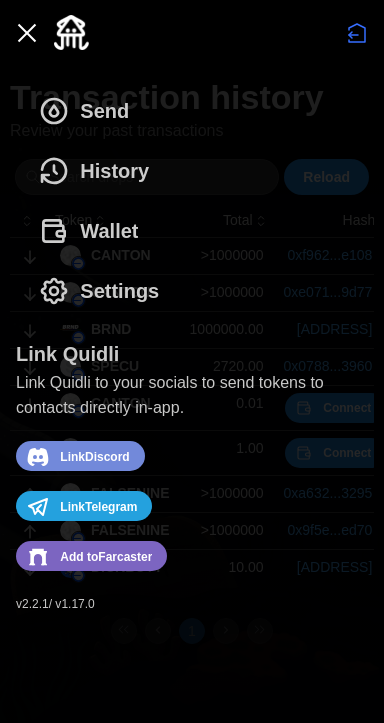 click on "Wallet" at bounding box center (88, 231) 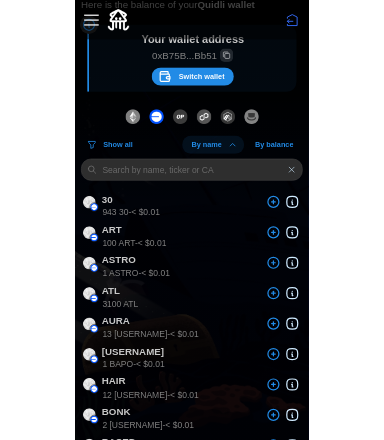 scroll, scrollTop: 0, scrollLeft: 0, axis: both 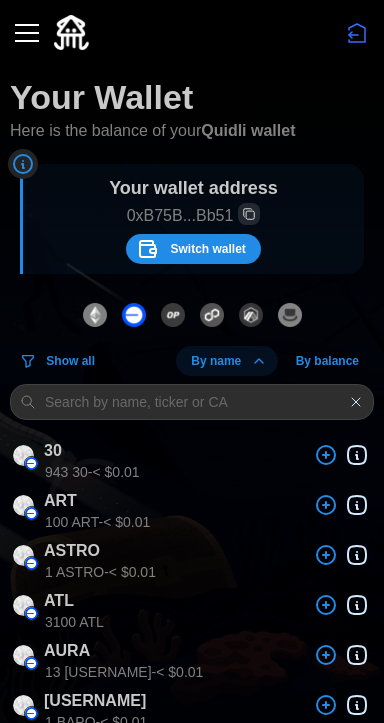 click at bounding box center (27, 33) 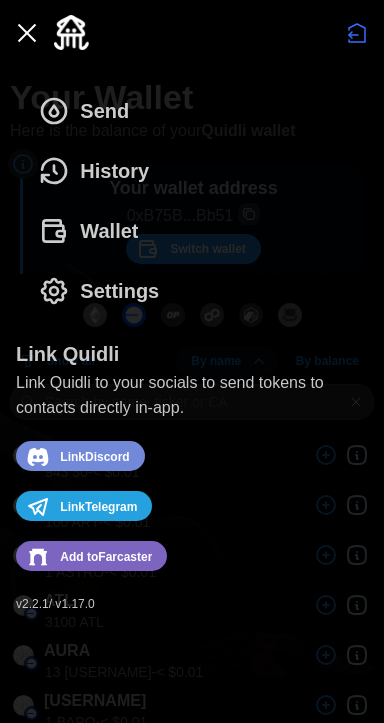 click 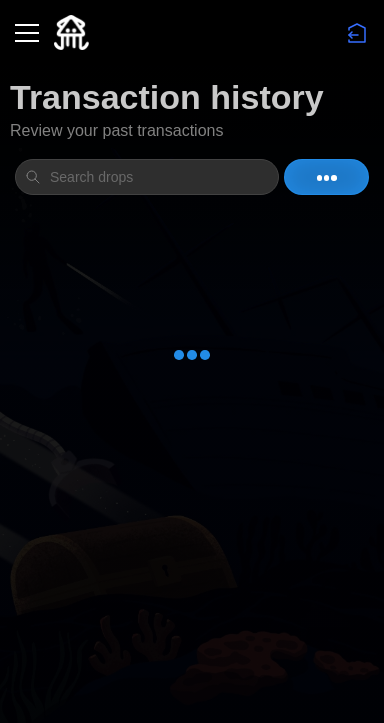 click at bounding box center [27, 33] 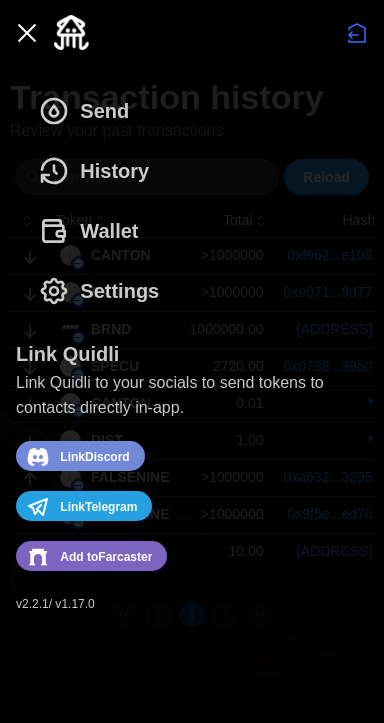 click 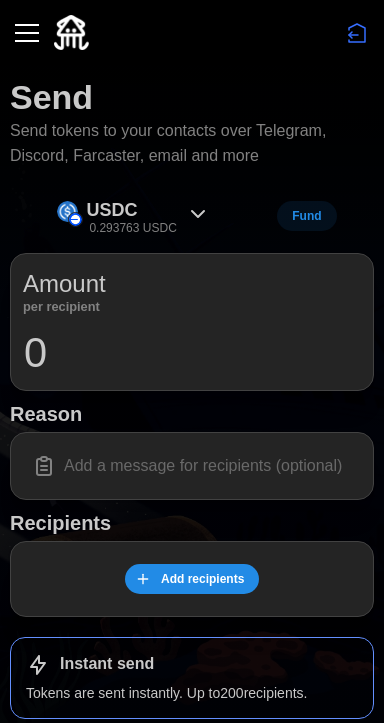 click on "USDC" at bounding box center (111, 210) 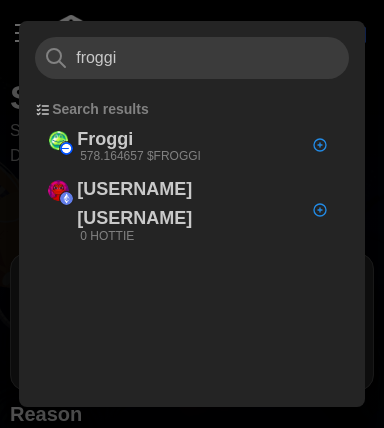 type on "froggi" 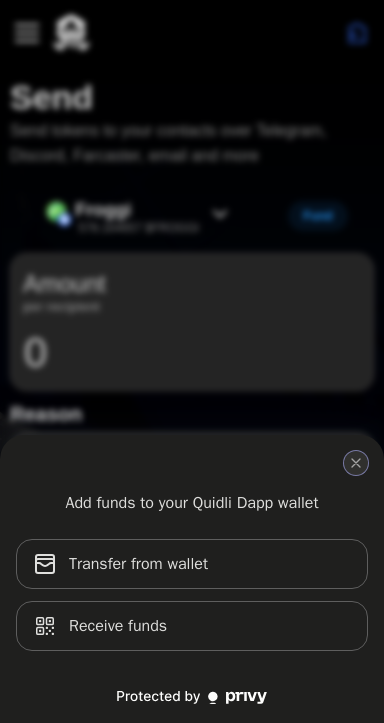 click 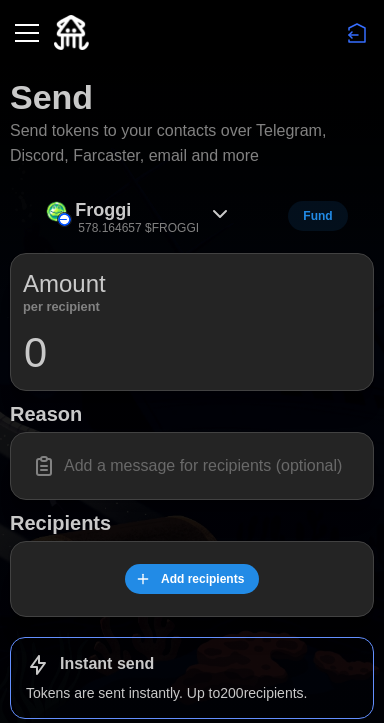 click on "Amount per recipient" at bounding box center (192, 289) 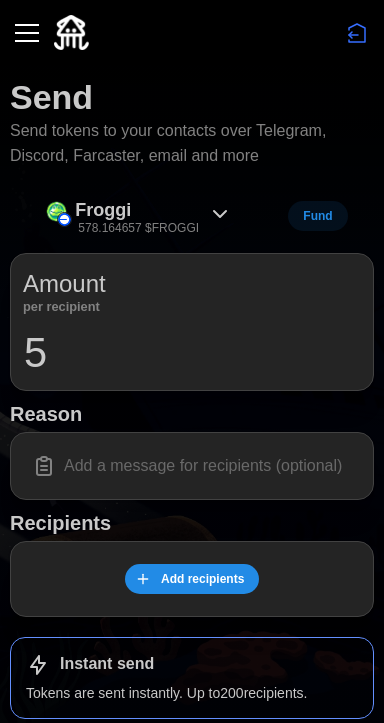 type on "5" 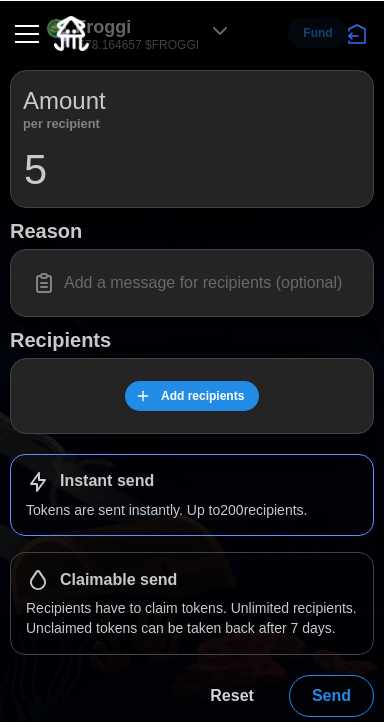 scroll, scrollTop: 182, scrollLeft: 0, axis: vertical 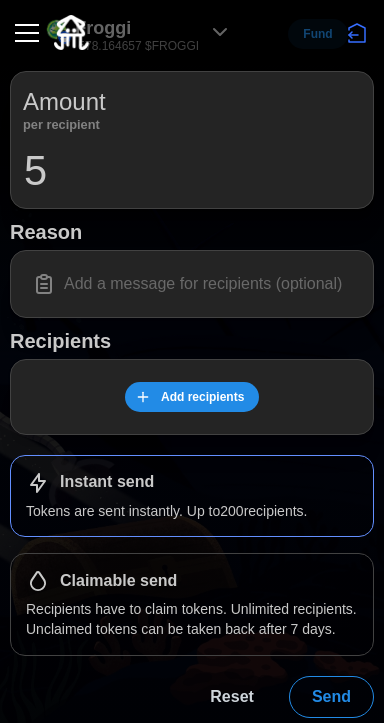 click on "Add recipients" at bounding box center [202, 397] 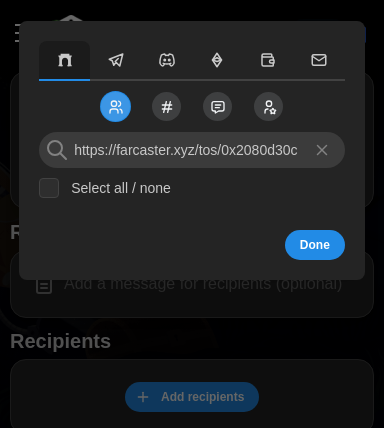 type on "https://farcaster.xyz/tos/0x2080d30c" 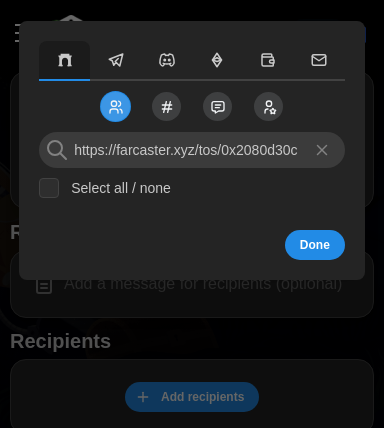 type 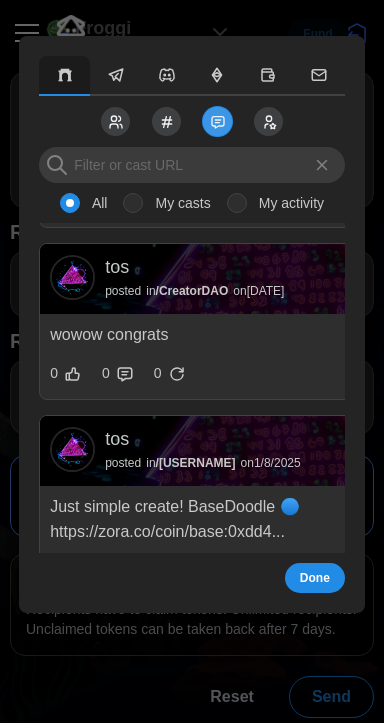 click on "My casts" at bounding box center [133, 203] 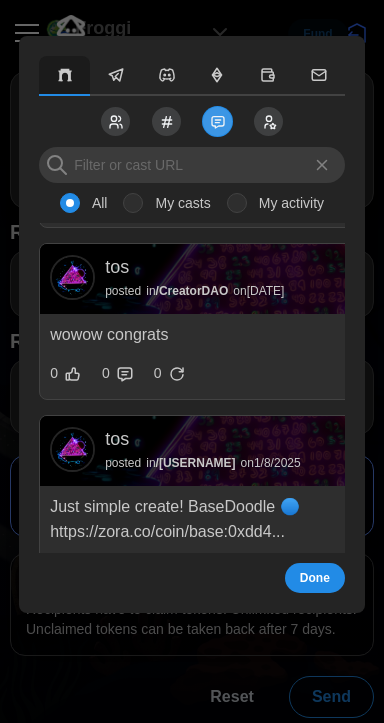 radio on "true" 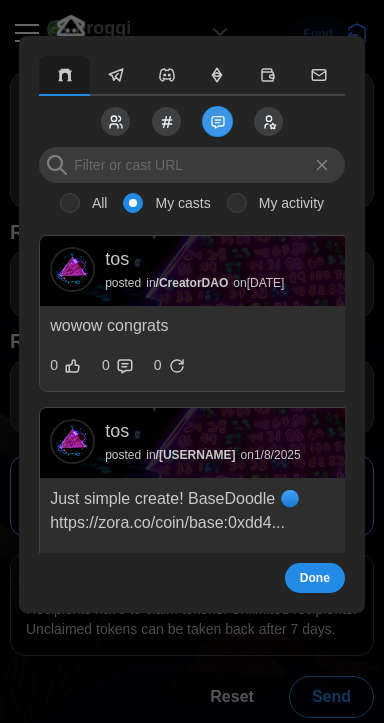 scroll, scrollTop: 5188, scrollLeft: 0, axis: vertical 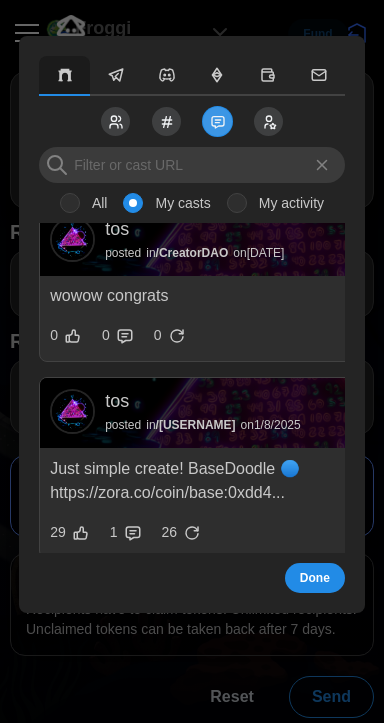 click on "tos posted in / Zora on 1/8/2025" at bounding box center [270, 411] 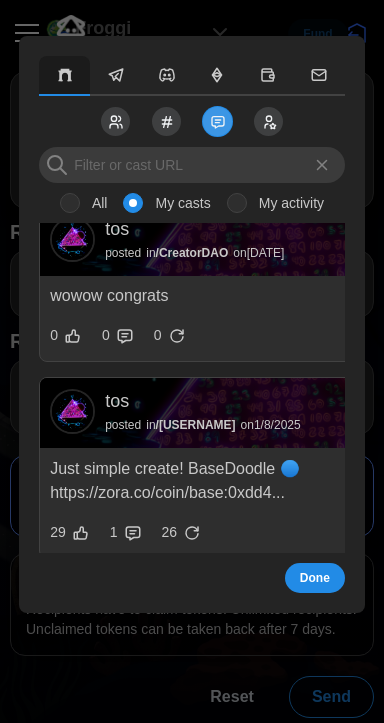 click on "tos posted in / Zora on 1/8/2025" at bounding box center [270, 411] 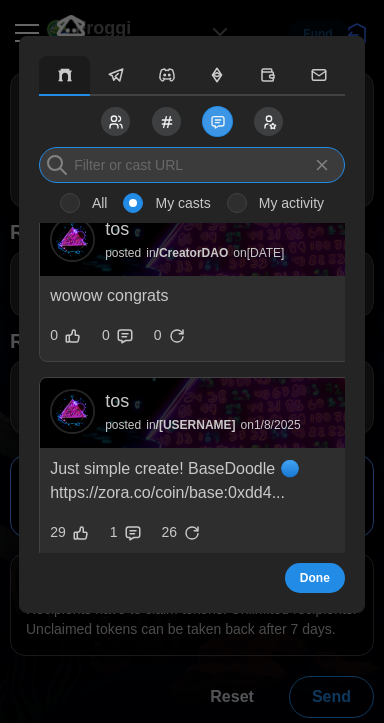 paste on "https://farcaster.xyz/tos/0x2080d30c" 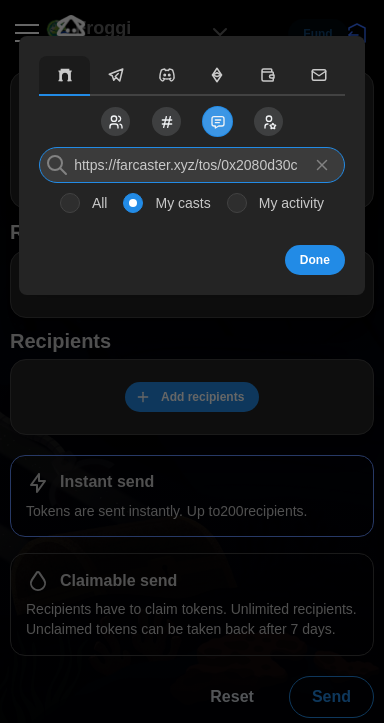 scroll, scrollTop: 0, scrollLeft: 0, axis: both 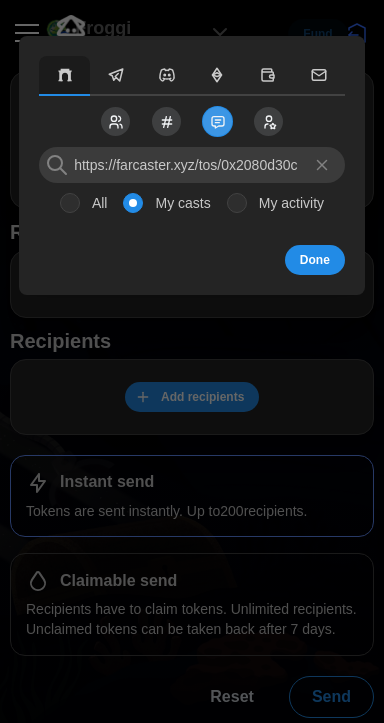 click on "Done" at bounding box center [315, 260] 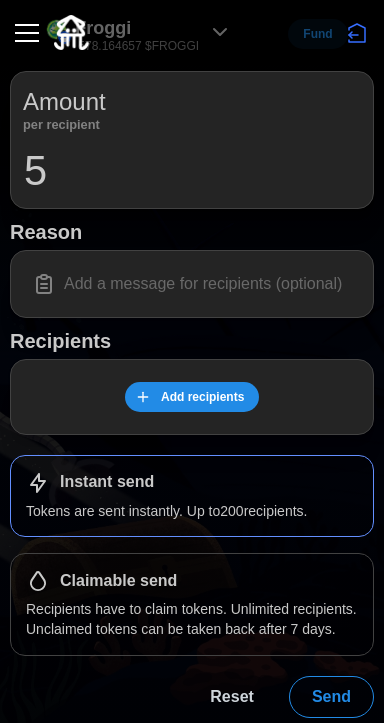 click on "Add recipients" at bounding box center (202, 397) 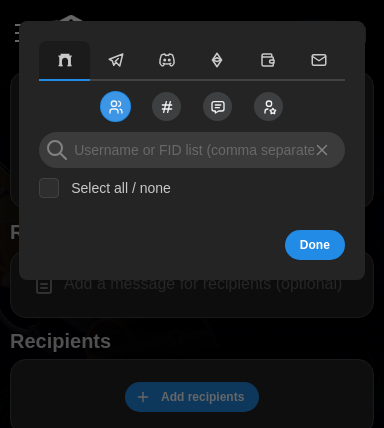click 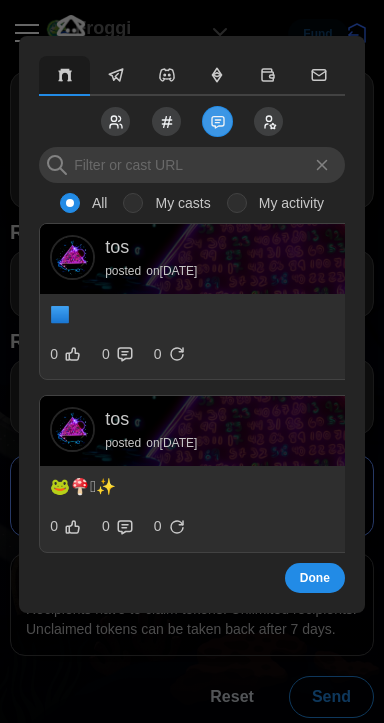 click on "My casts" at bounding box center (176, 203) 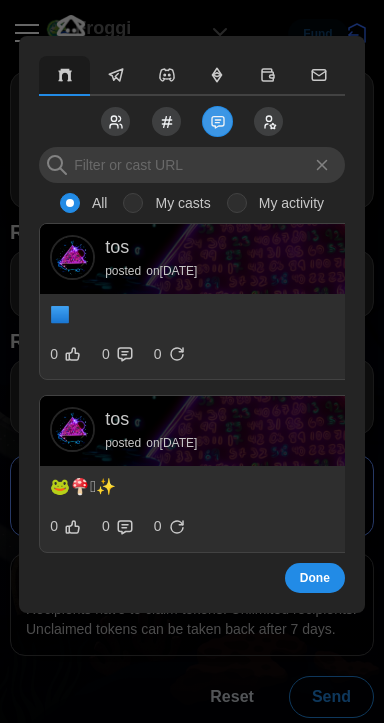 radio on "true" 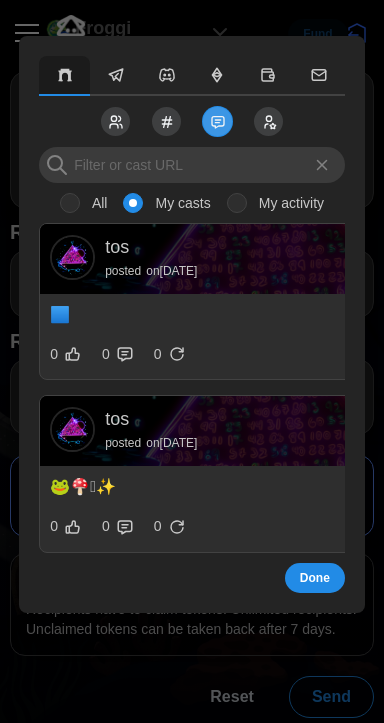 click on "My activity" at bounding box center [285, 203] 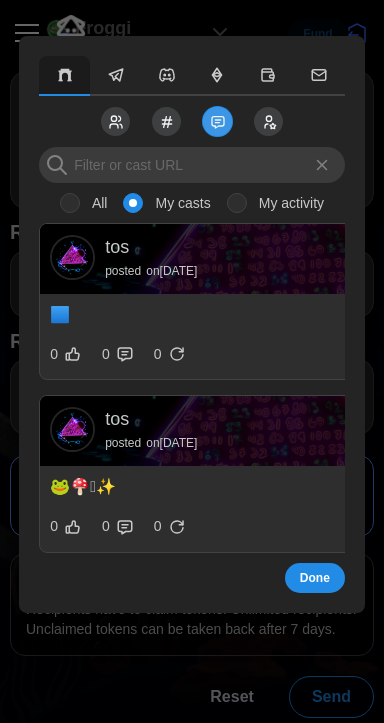 radio on "true" 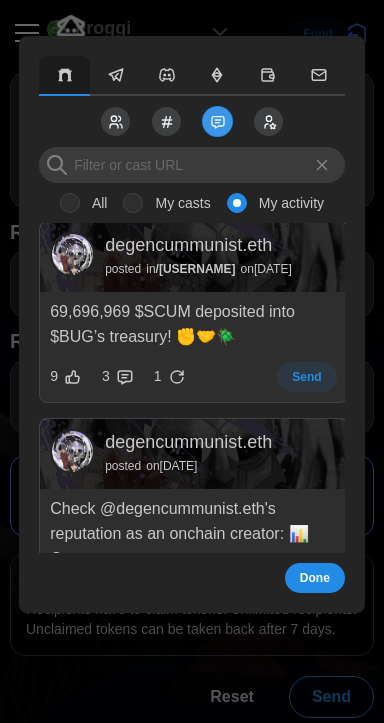 scroll, scrollTop: 4681, scrollLeft: 0, axis: vertical 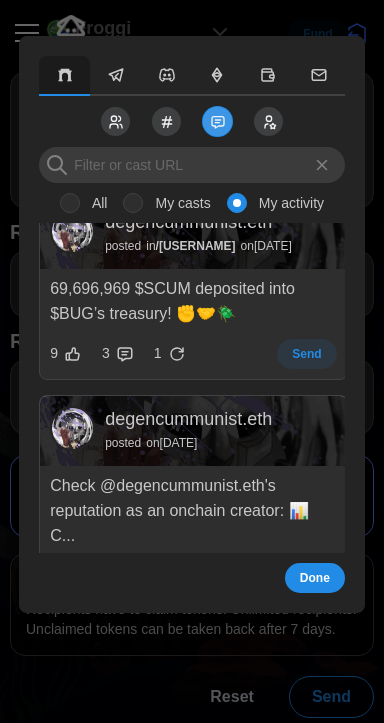 click on "My casts" at bounding box center (176, 203) 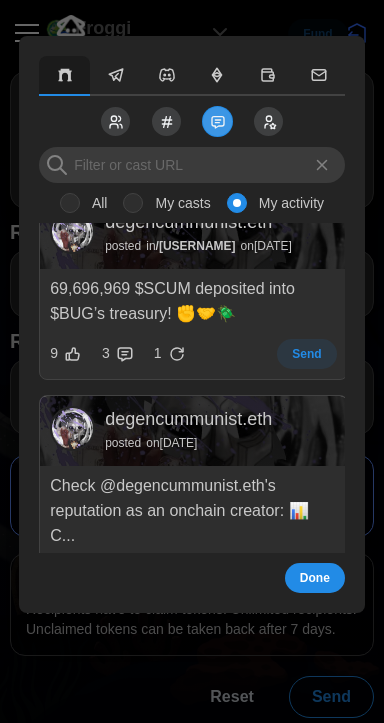 radio on "true" 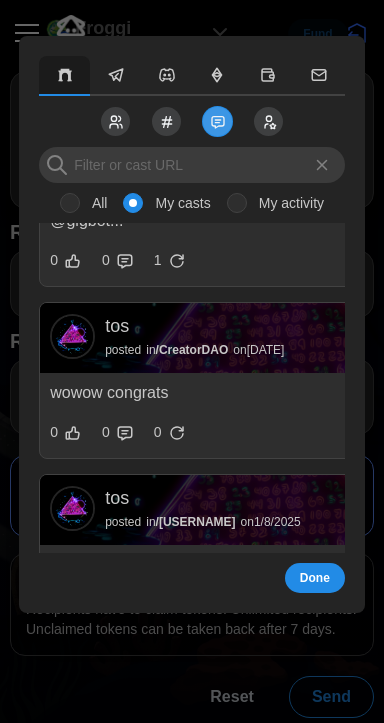 scroll, scrollTop: 5188, scrollLeft: 0, axis: vertical 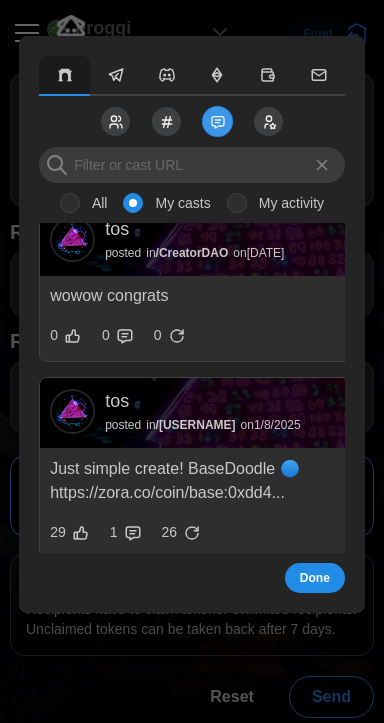 click on "tos posted in / Zora on 1/8/2025" at bounding box center [270, 411] 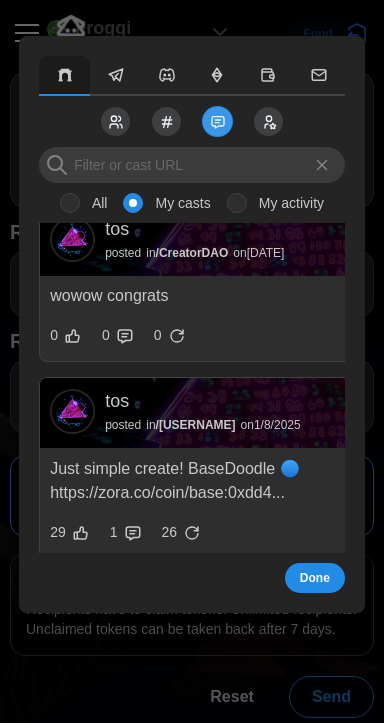 click at bounding box center (270, 413) 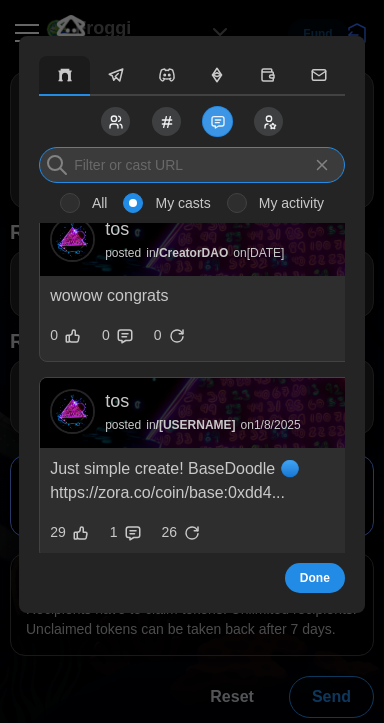 paste on "https://farcaster.xyz/tos/0x2080d30c" 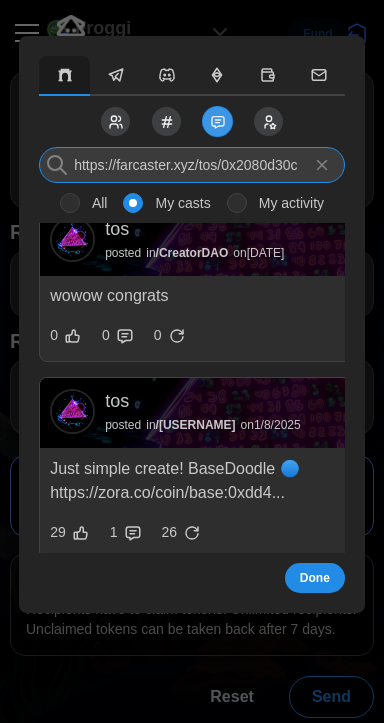 scroll, scrollTop: 0, scrollLeft: 0, axis: both 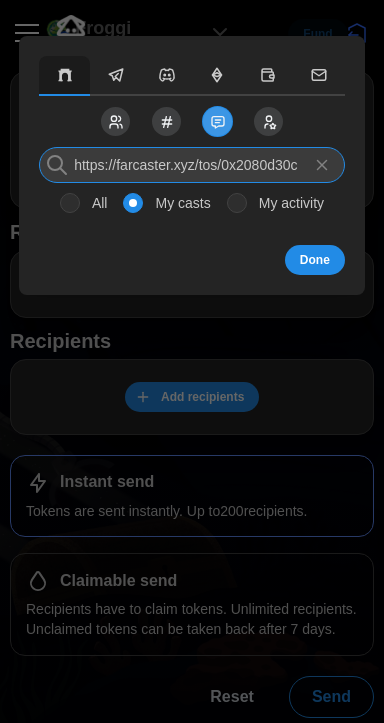 click on "https://farcaster.xyz/tos/0x2080d30c" at bounding box center (192, 165) 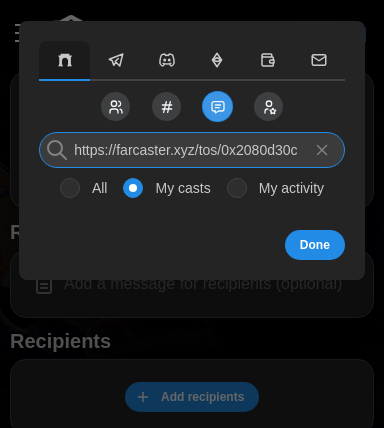 type on "https://farcaster.xyz/tos/0x2080d30c" 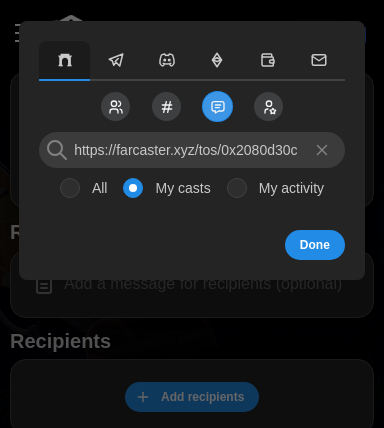 click on "All" at bounding box center (70, 188) 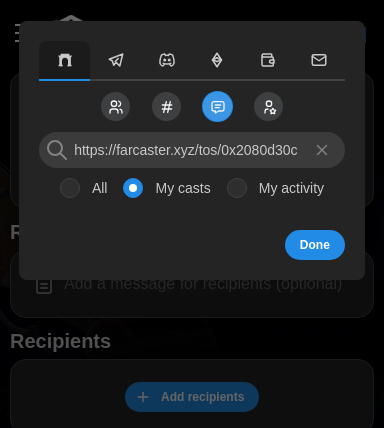 radio on "true" 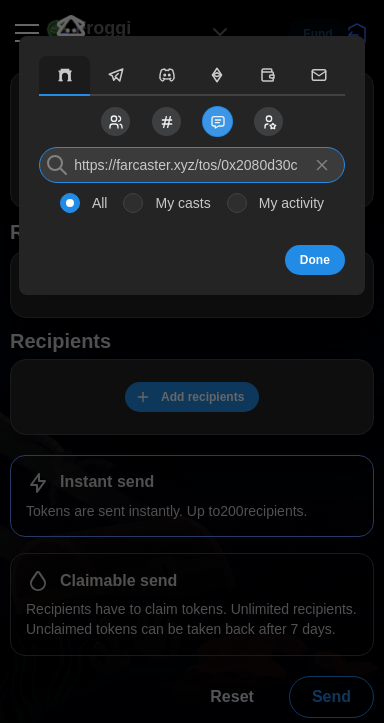 click on "https://farcaster.xyz/tos/0x2080d30c" at bounding box center [192, 165] 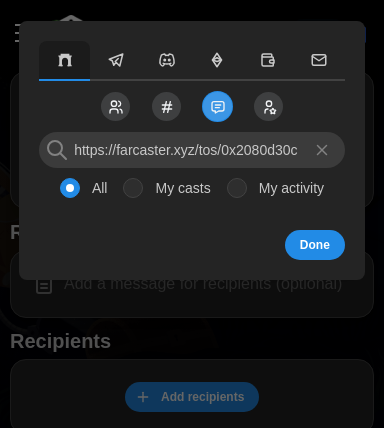 click at bounding box center [192, 214] 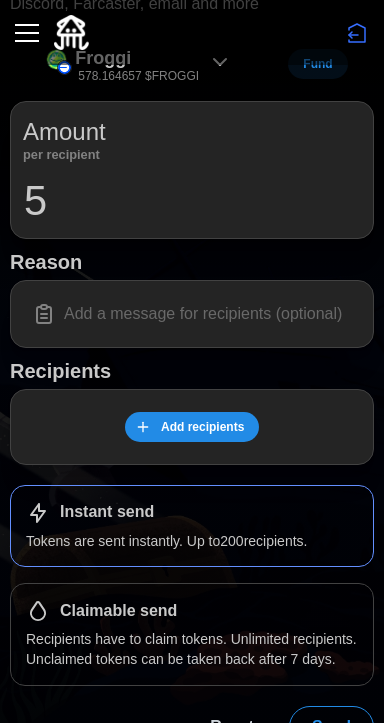 scroll, scrollTop: 150, scrollLeft: 0, axis: vertical 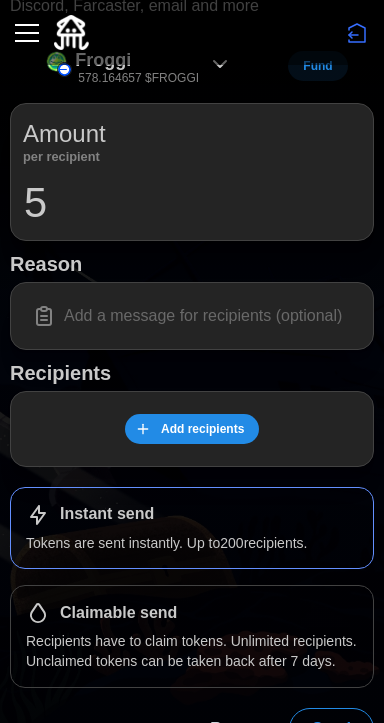 click on "Instant send" at bounding box center [192, 515] 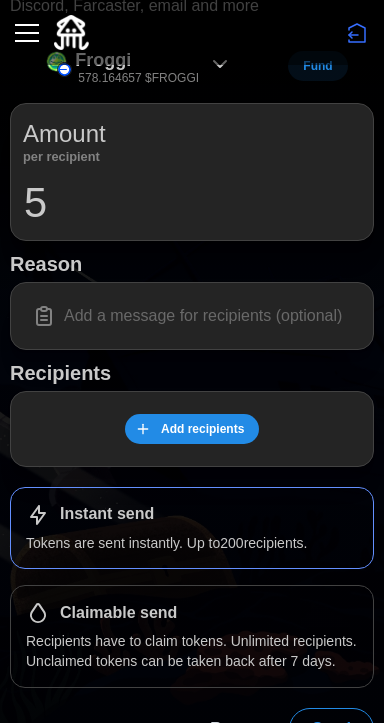 scroll, scrollTop: 182, scrollLeft: 0, axis: vertical 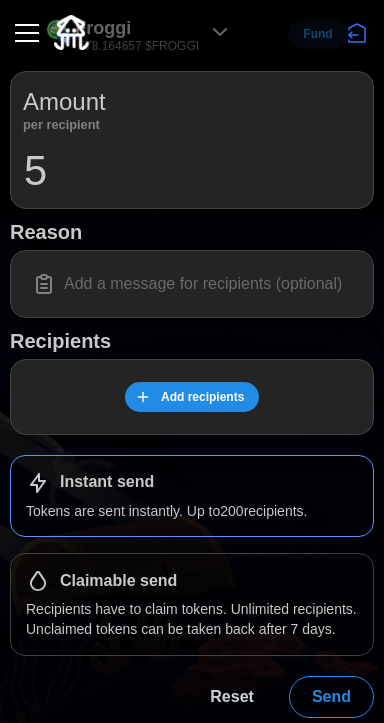 click on "Recipients have to claim tokens. Unlimited recipients. Unclaimed tokens can be taken back after 7 days." at bounding box center (192, 619) 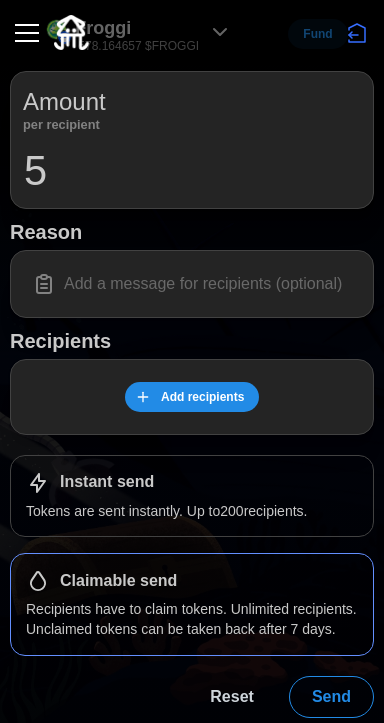 click on "Tokens are sent instantly. Up to  200  recipients." at bounding box center [192, 511] 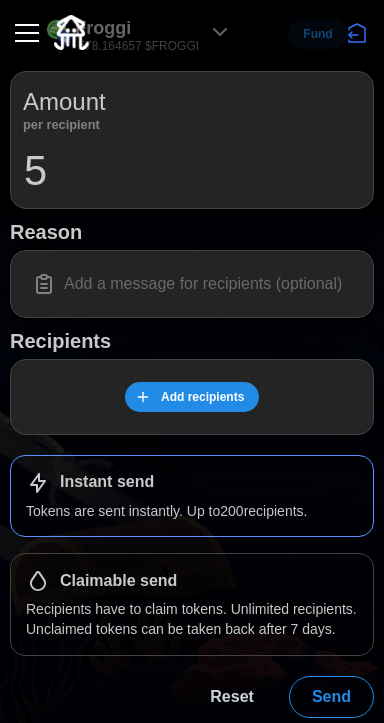 click on "Add recipients" at bounding box center (202, 397) 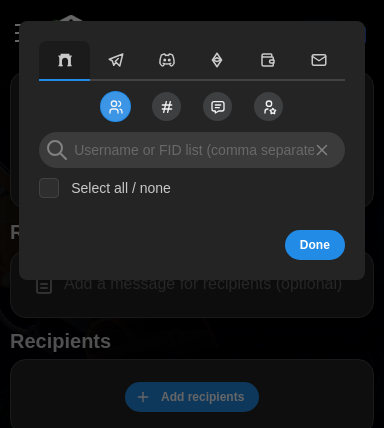 click 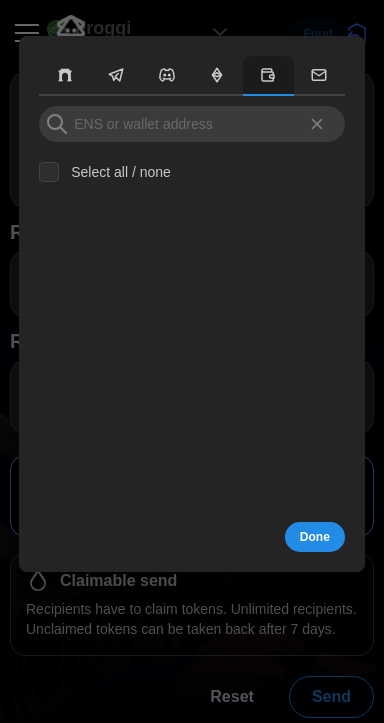 click 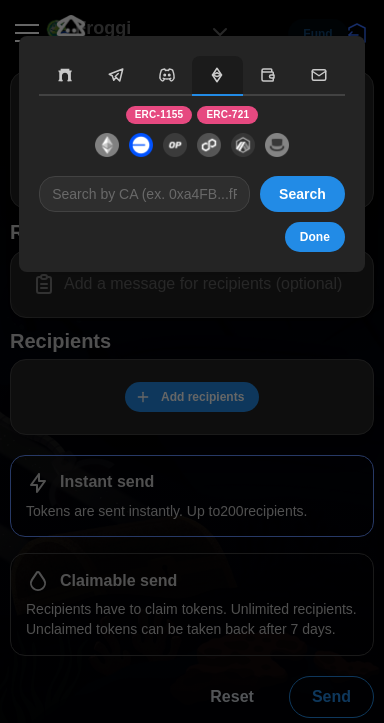 click at bounding box center [115, 76] 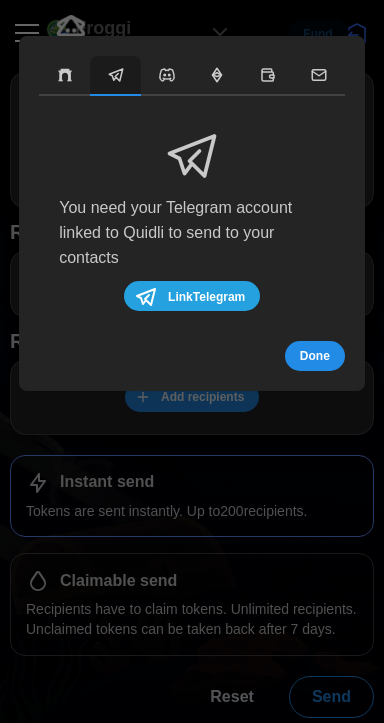 click at bounding box center [64, 76] 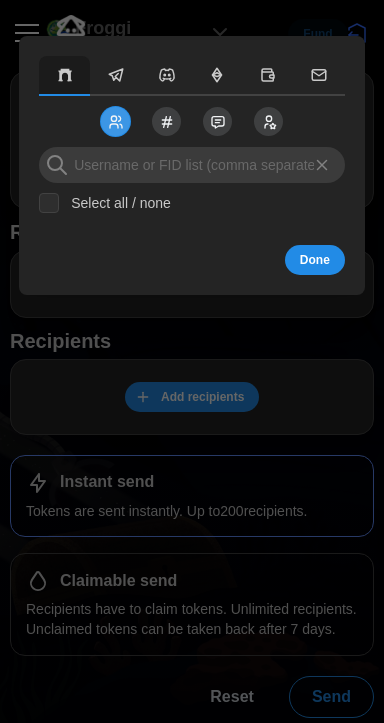 click at bounding box center [217, 121] 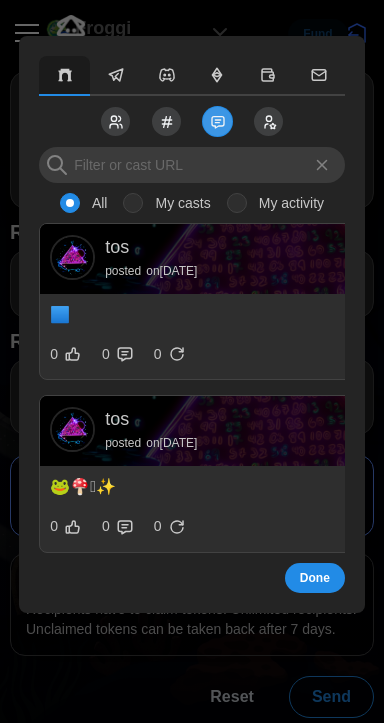 click at bounding box center (72, 257) 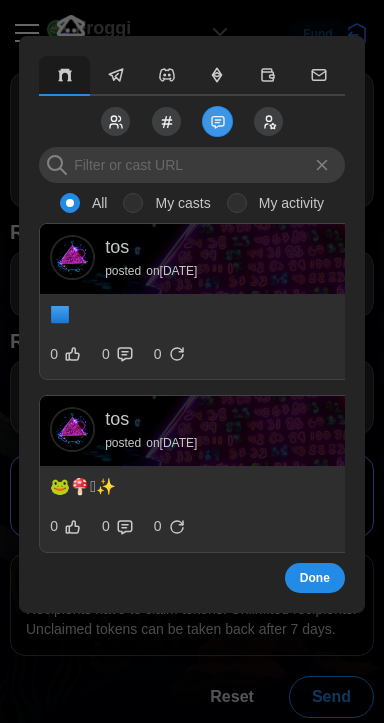 radio on "true" 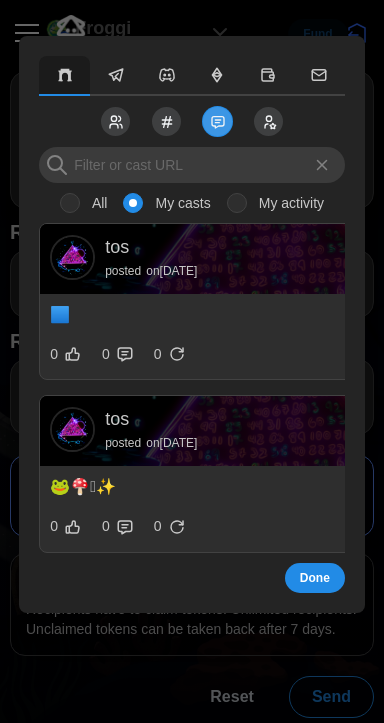 click at bounding box center [72, 257] 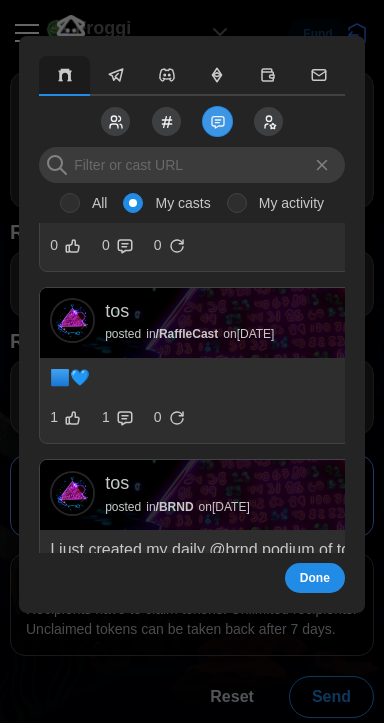 scroll, scrollTop: 5188, scrollLeft: 0, axis: vertical 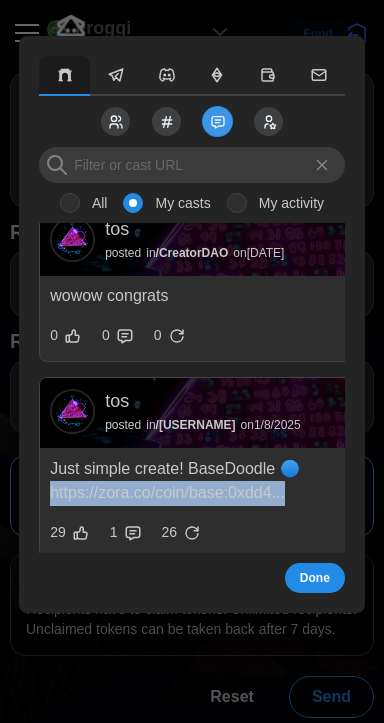click on "29 1 26 Send" at bounding box center (270, 533) 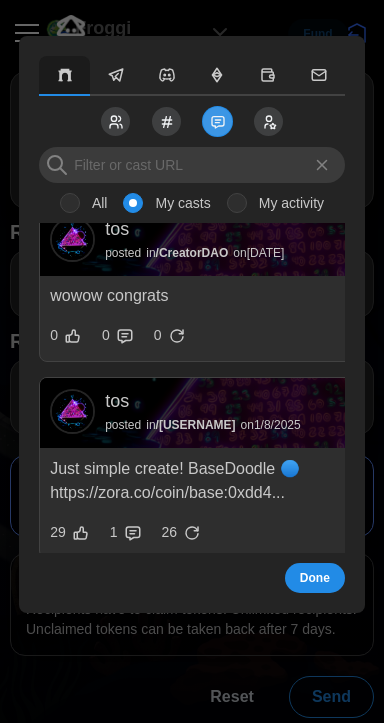 click 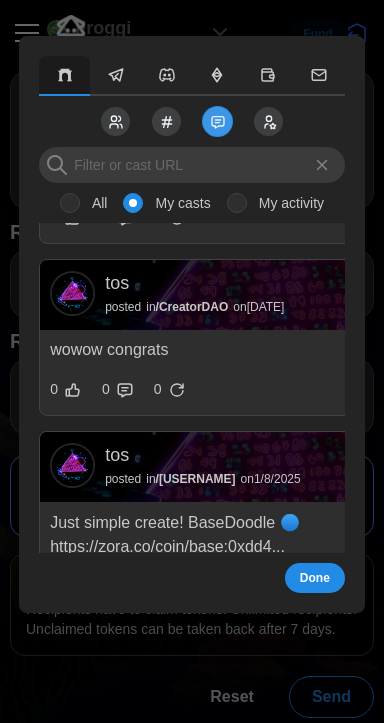 scroll, scrollTop: 5129, scrollLeft: 0, axis: vertical 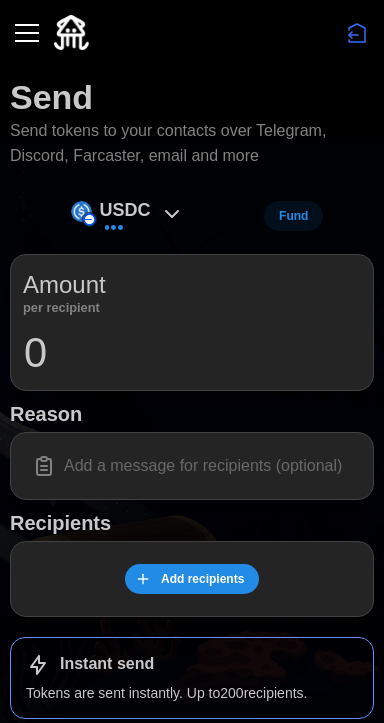 click on "USDC" at bounding box center (125, 210) 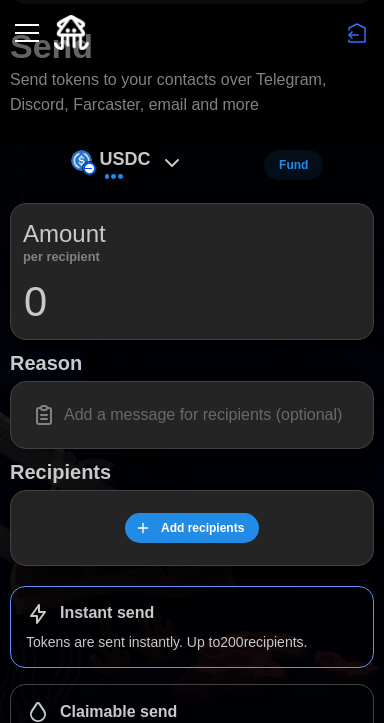 scroll, scrollTop: 390, scrollLeft: 0, axis: vertical 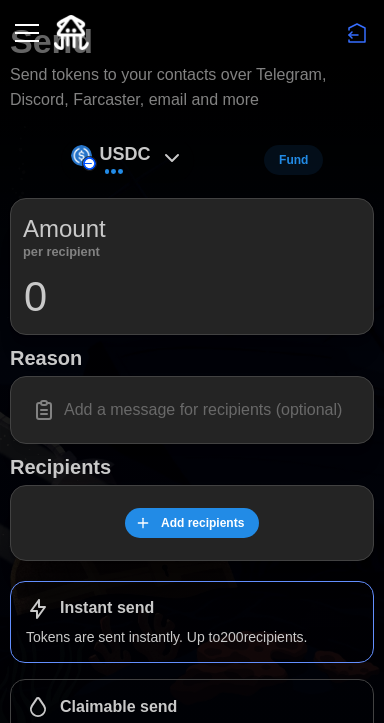 click on "USDC" at bounding box center [125, 154] 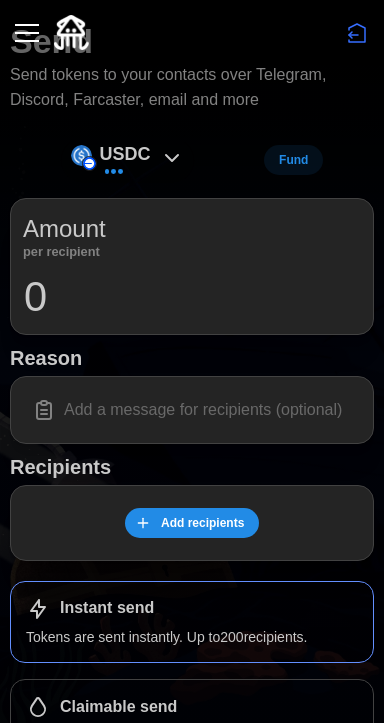 click on "Add recipients" at bounding box center (202, 523) 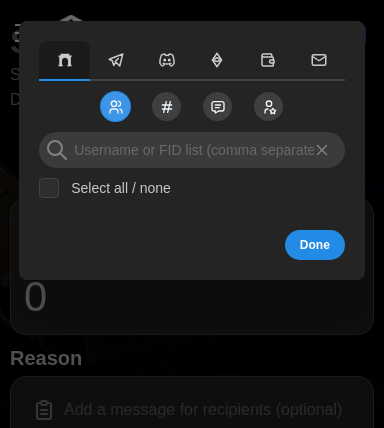 click at bounding box center (217, 106) 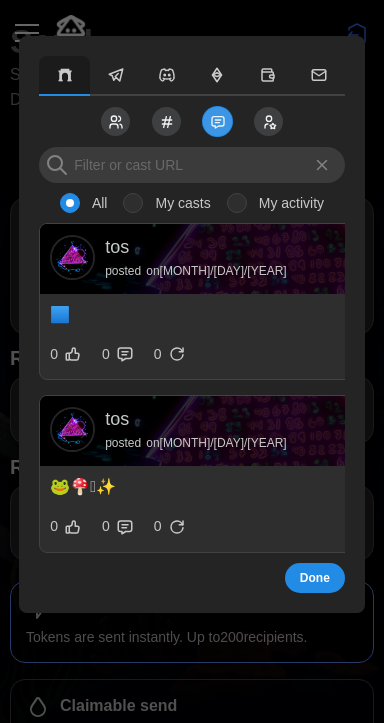 click on "My casts" at bounding box center (176, 203) 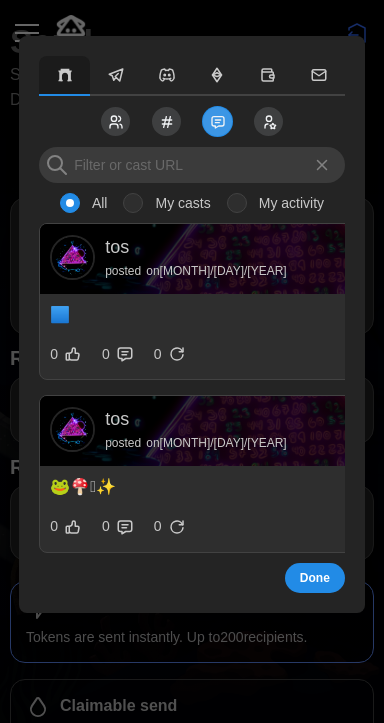 radio on "true" 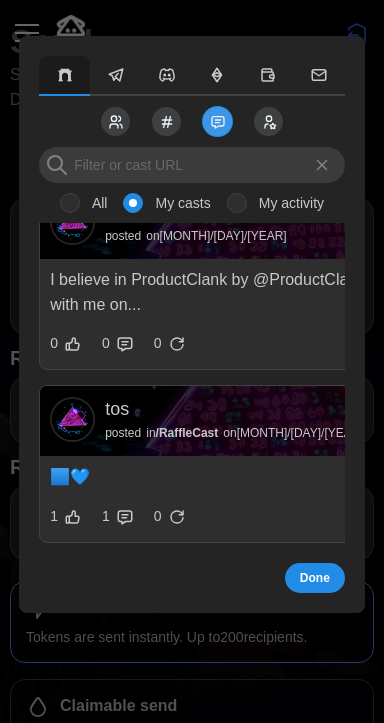 scroll, scrollTop: 5188, scrollLeft: 0, axis: vertical 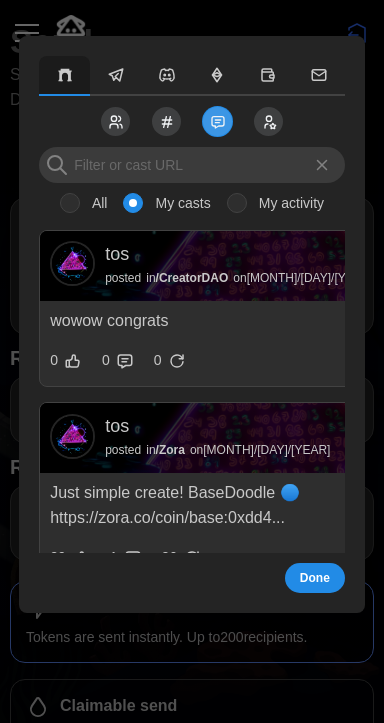 click on "Just simple create!
BaseDoodle 🔵
https://zora.co/coin/base:0xdd4..." at bounding box center (270, 506) 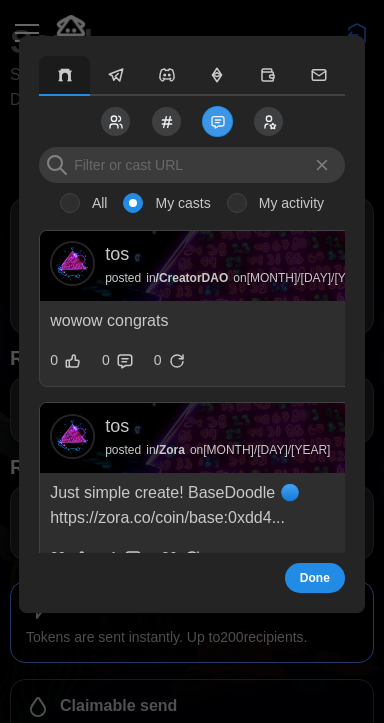 click on "Done" at bounding box center (315, 578) 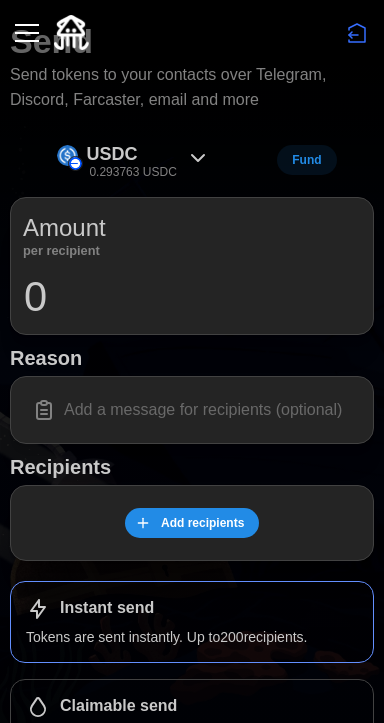 click on "Add recipients" at bounding box center [192, 523] 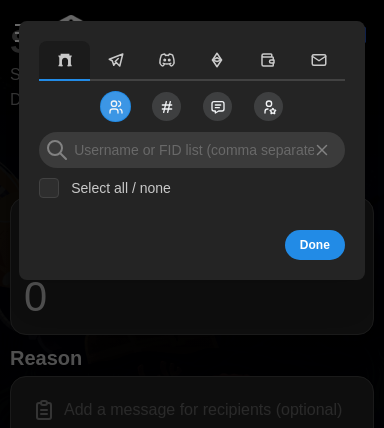 click at bounding box center (217, 106) 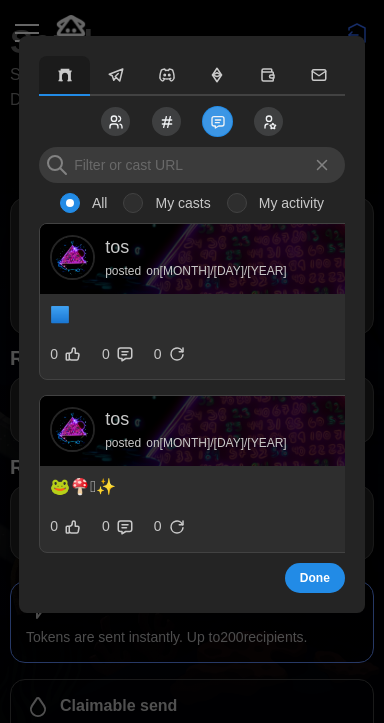 click on "tos posted on  3/8/2025" at bounding box center (270, 257) 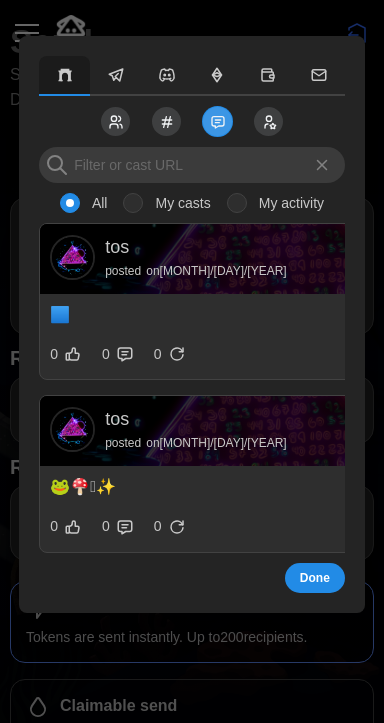 radio on "true" 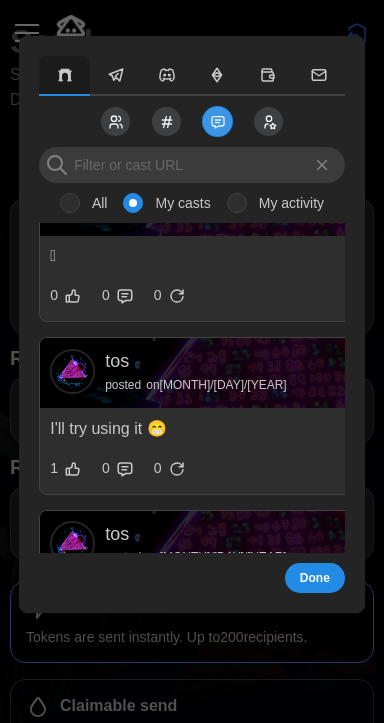 scroll, scrollTop: 5188, scrollLeft: 0, axis: vertical 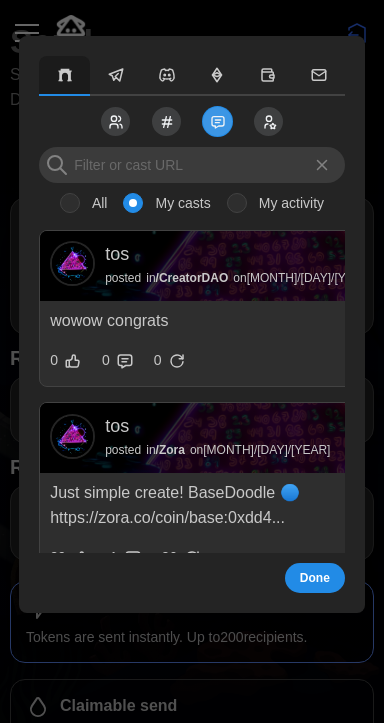 click on "tos posted in / Zora on 1/8/2025" at bounding box center (270, 436) 